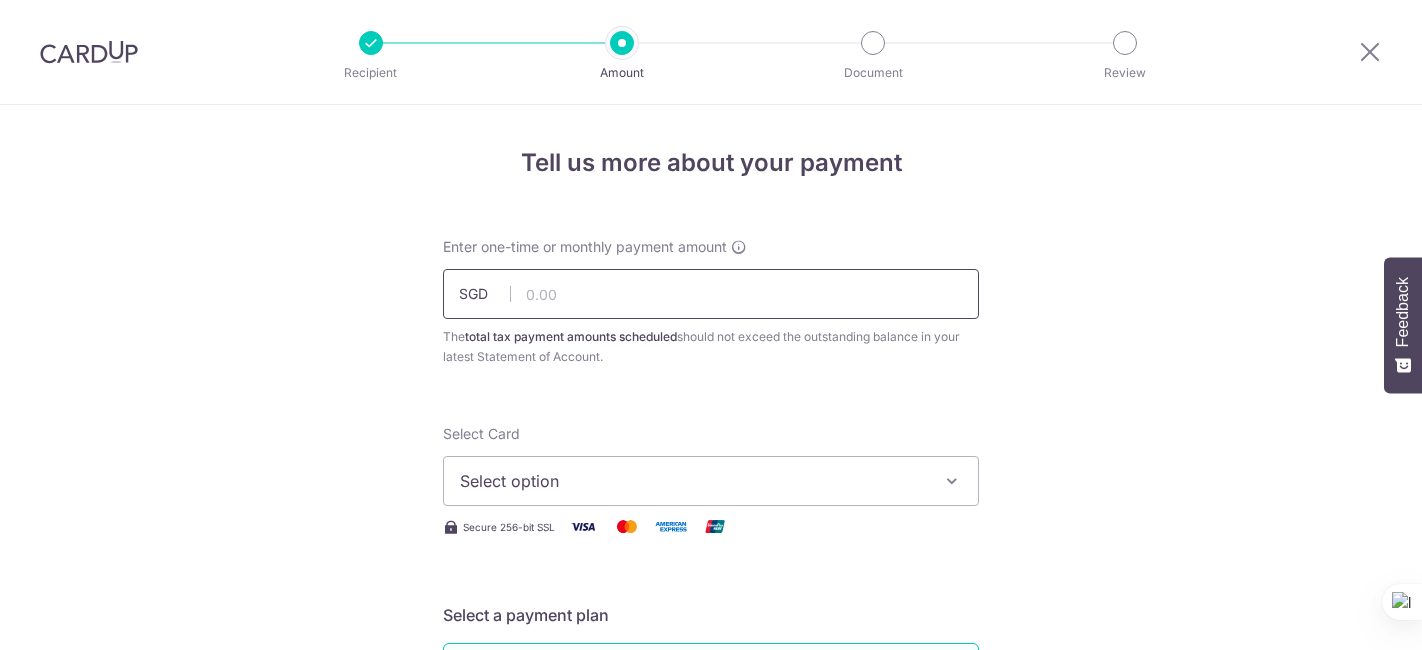scroll, scrollTop: 0, scrollLeft: 0, axis: both 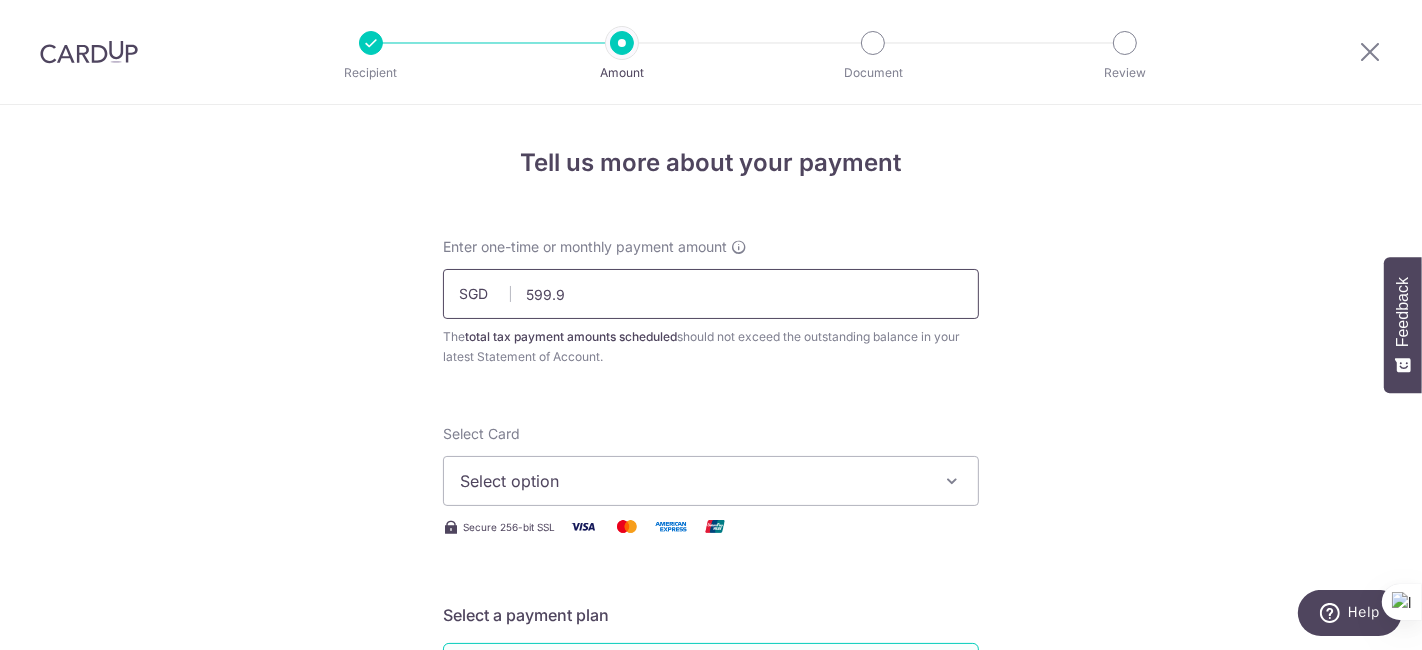type on "599.94" 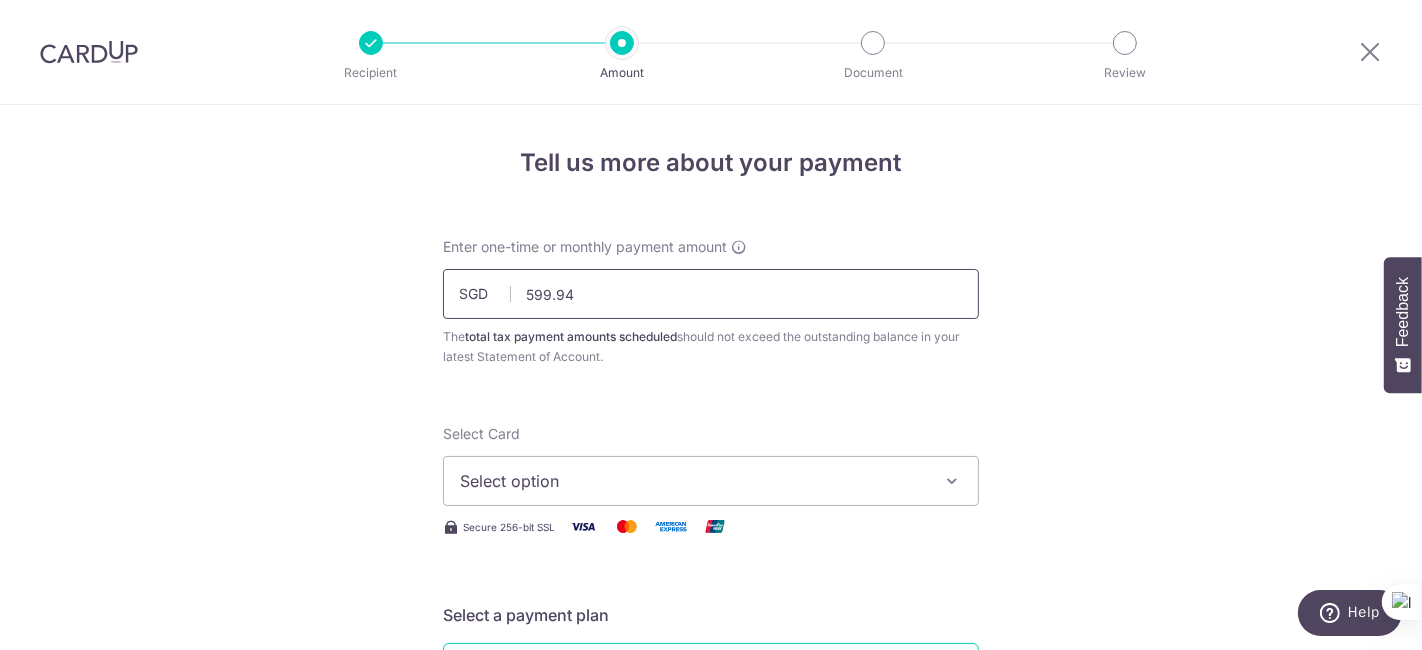 type 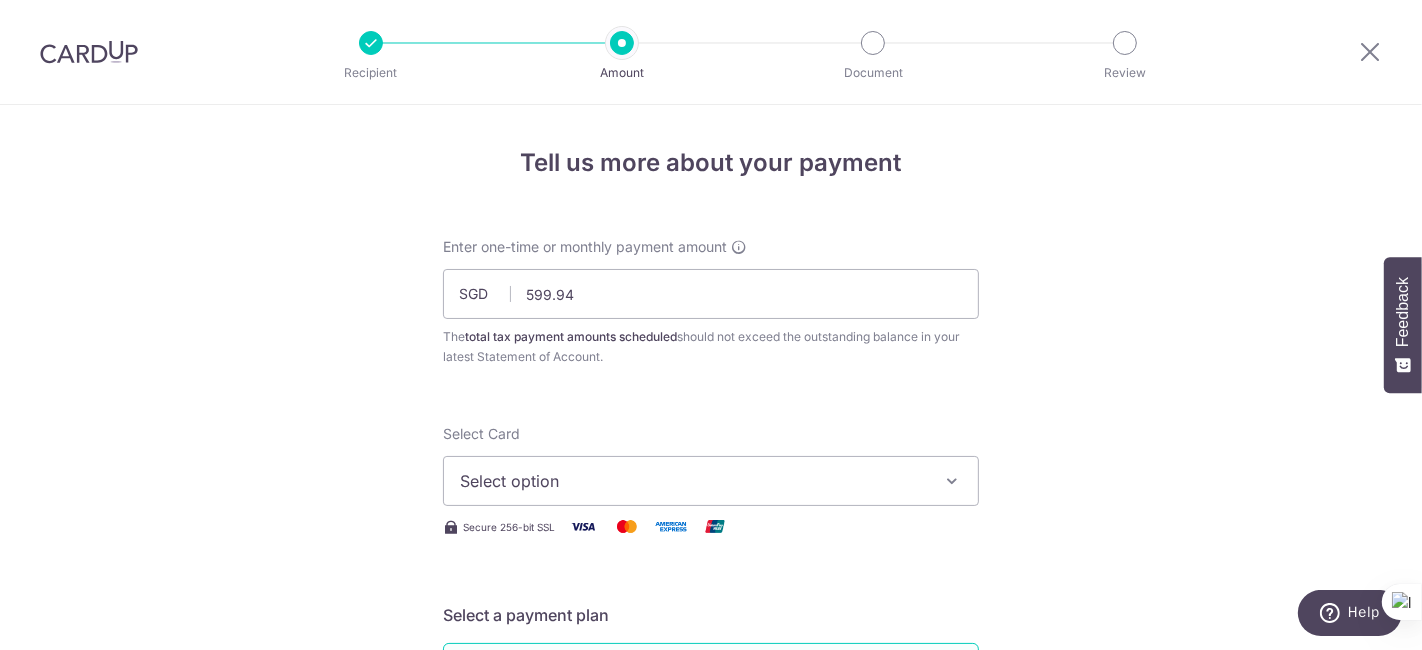 click on "Select option" at bounding box center (693, 481) 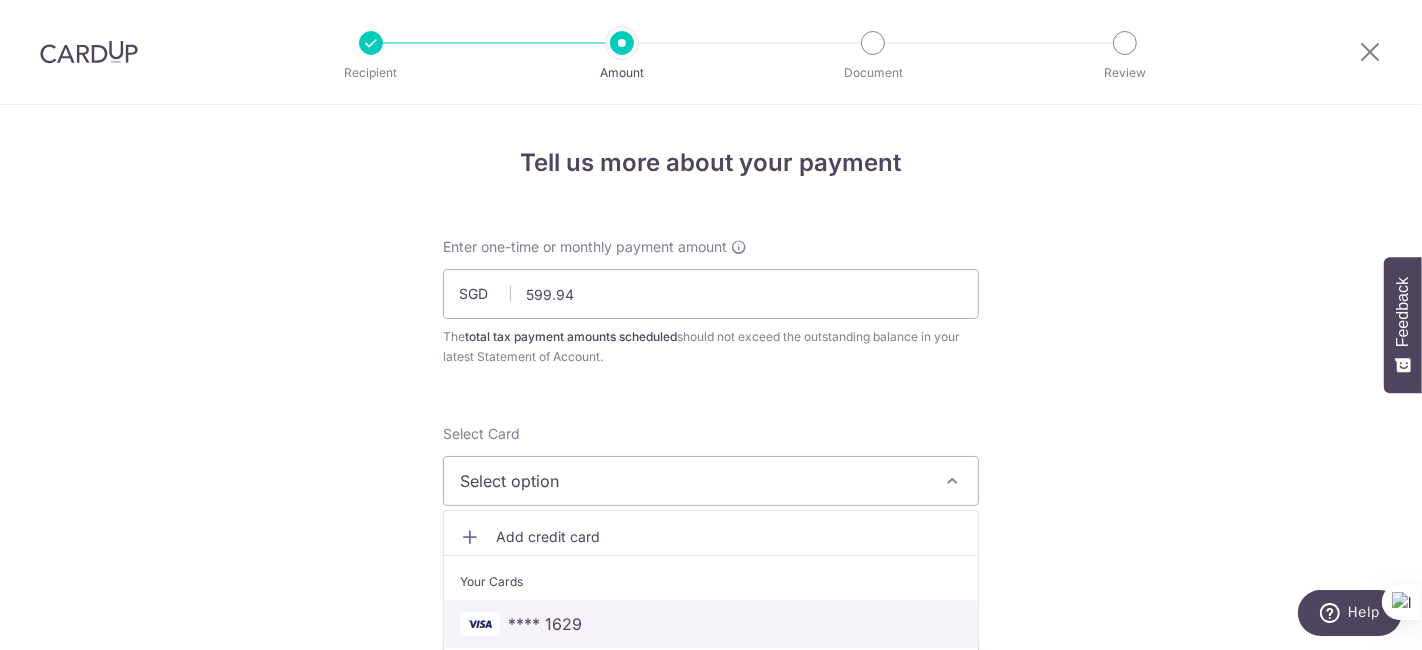 click on "**** 1629" at bounding box center (545, 624) 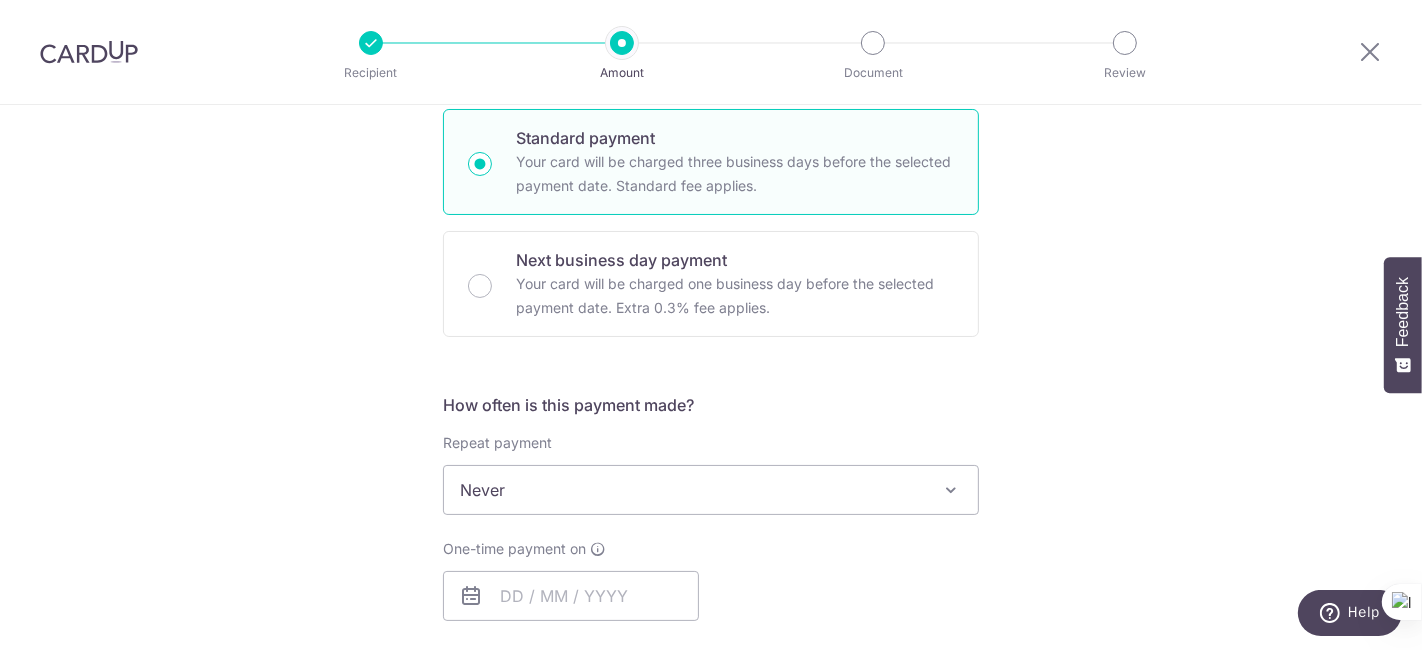 scroll, scrollTop: 684, scrollLeft: 0, axis: vertical 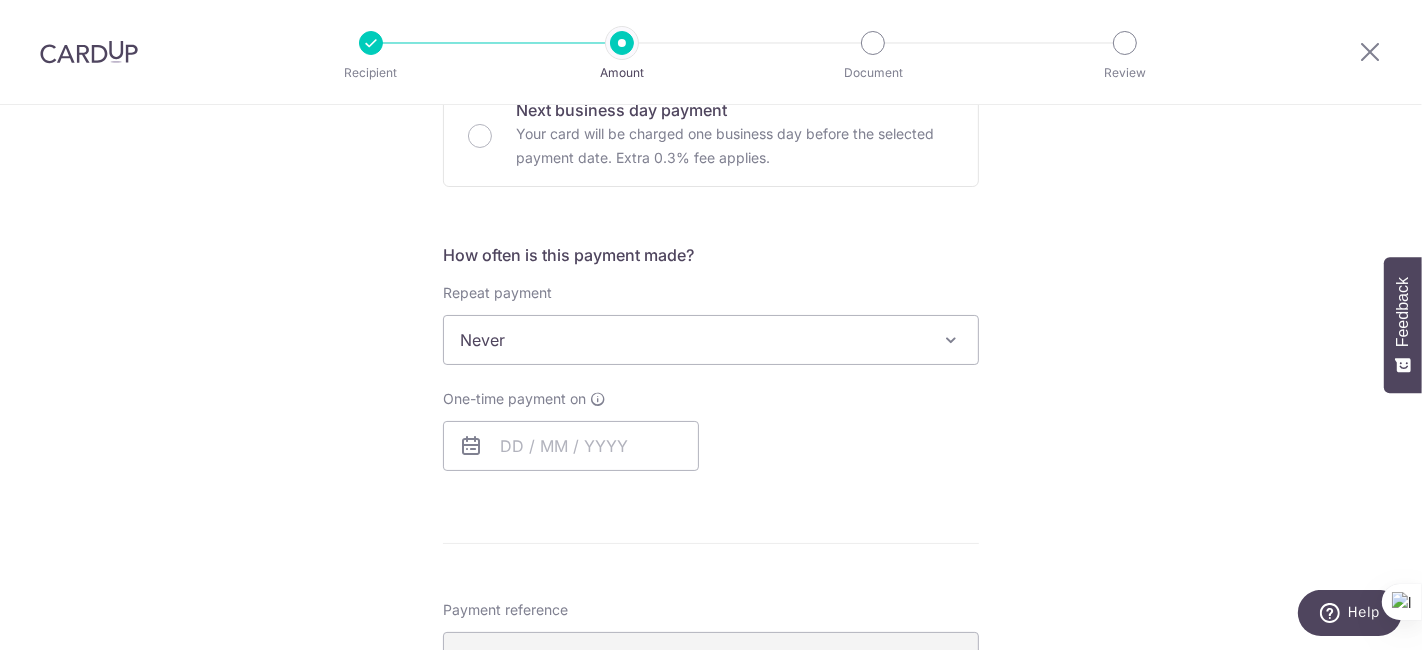click on "Never" at bounding box center [711, 340] 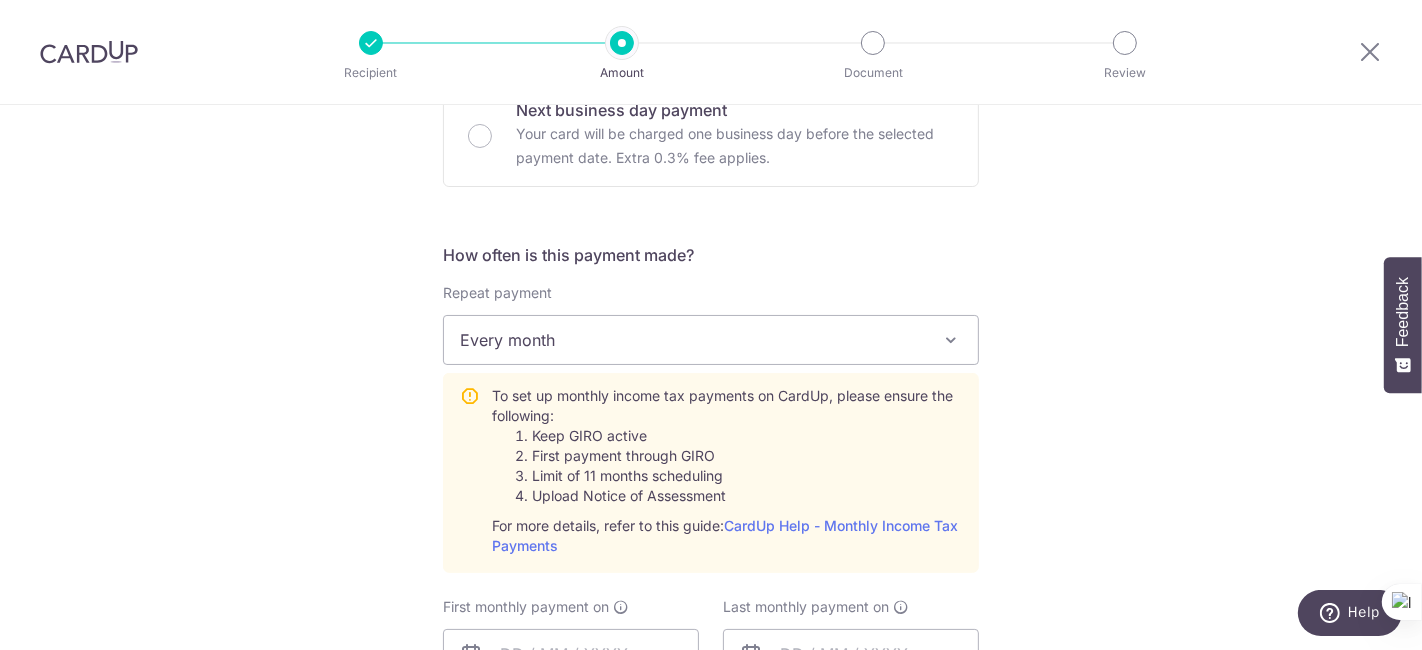 click on "Every month" at bounding box center (711, 340) 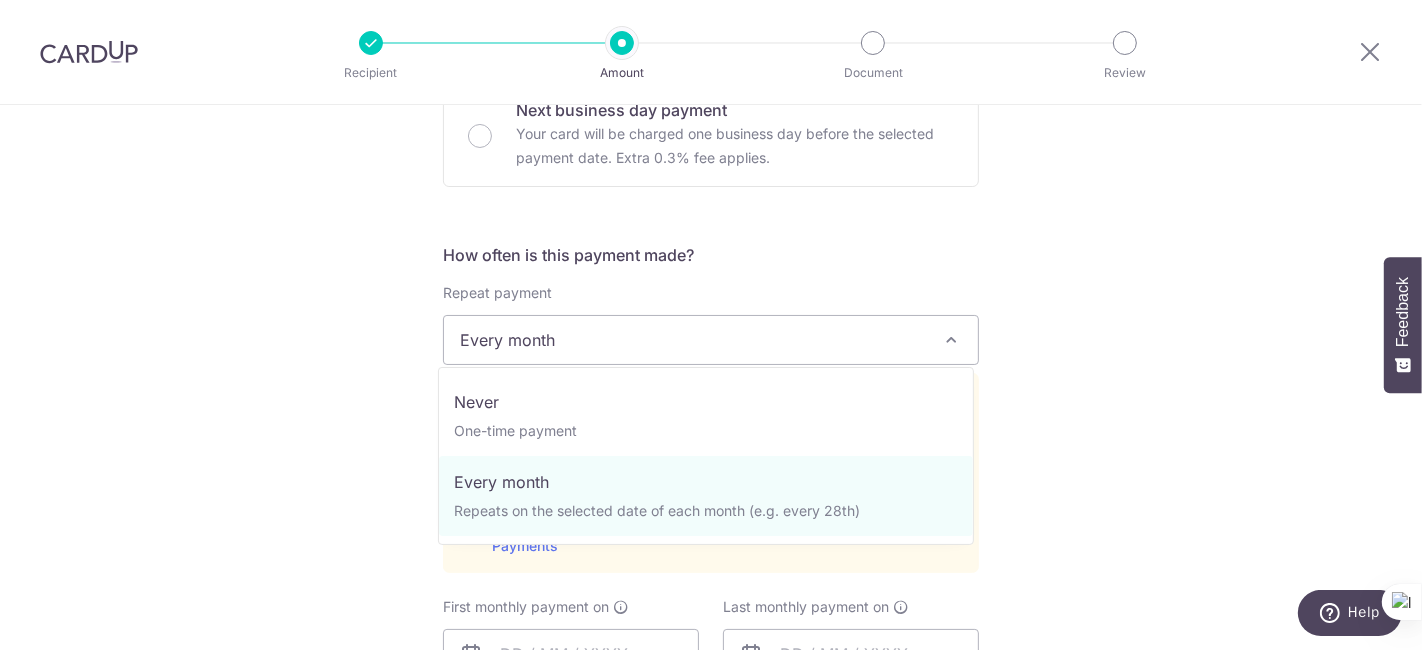 click on "Every month" at bounding box center (711, 340) 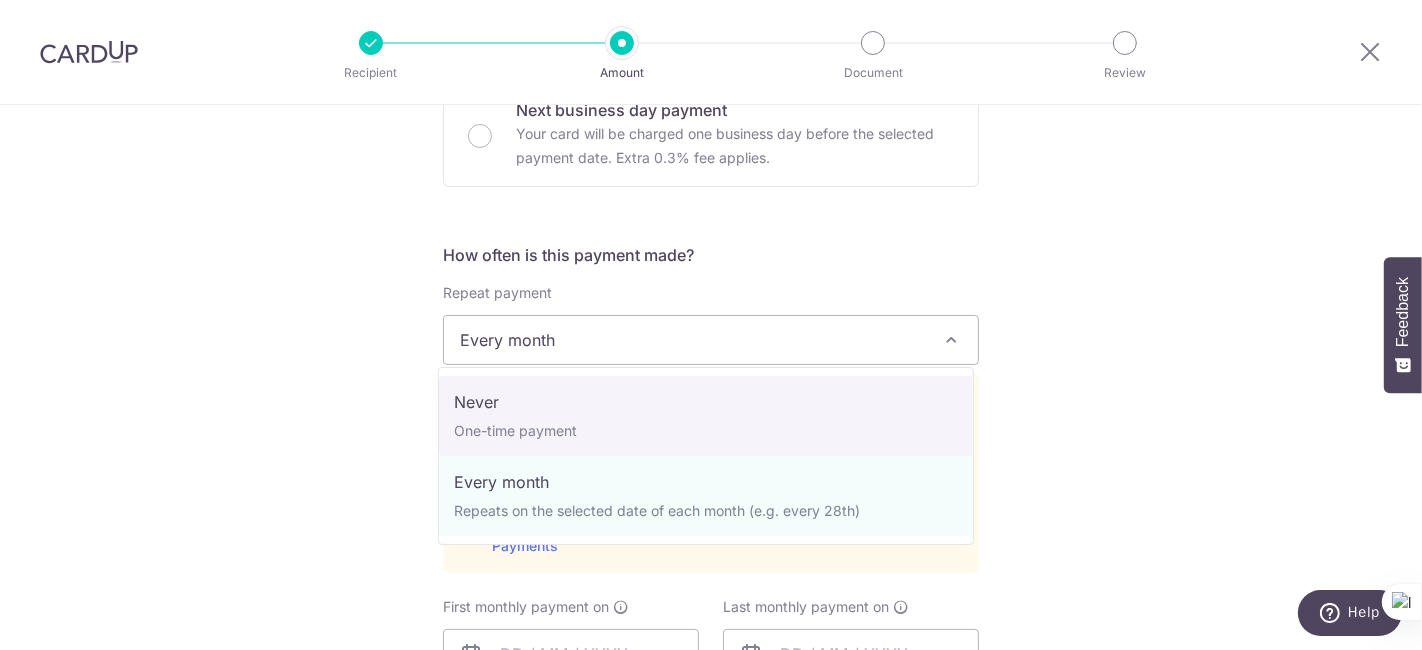 click on "Every month" at bounding box center [711, 340] 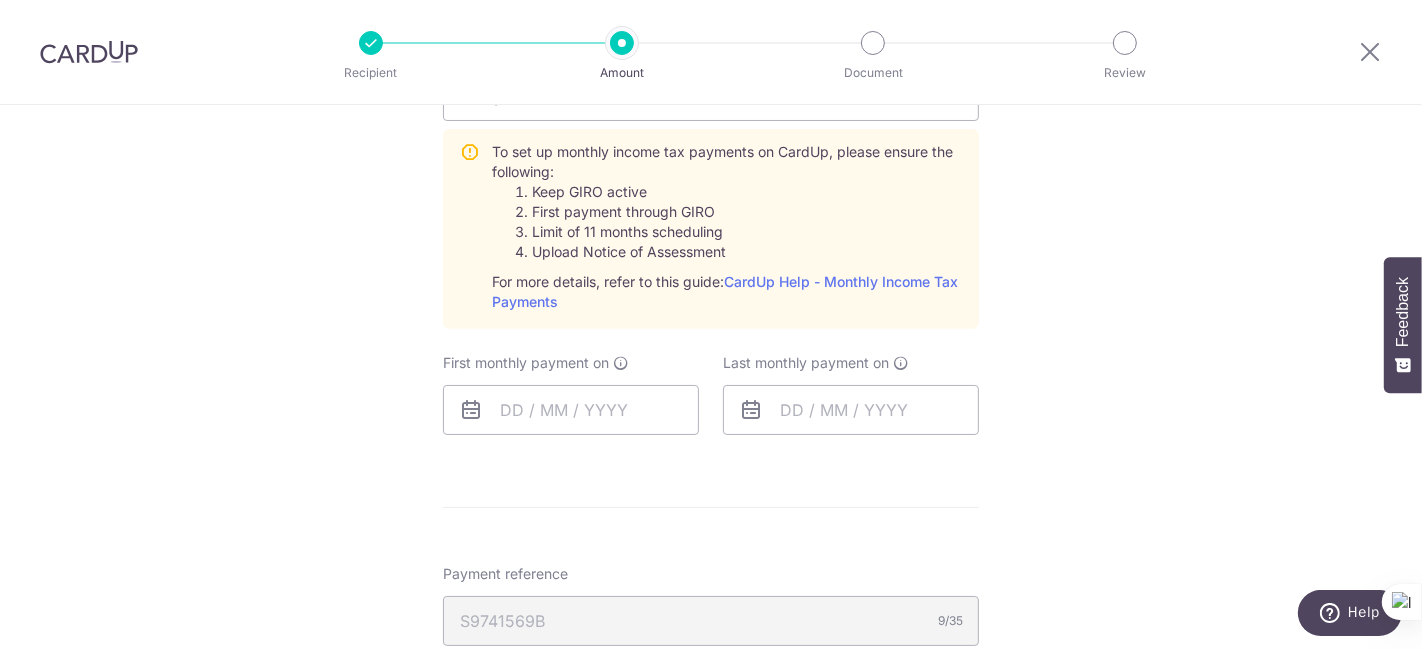 scroll, scrollTop: 933, scrollLeft: 0, axis: vertical 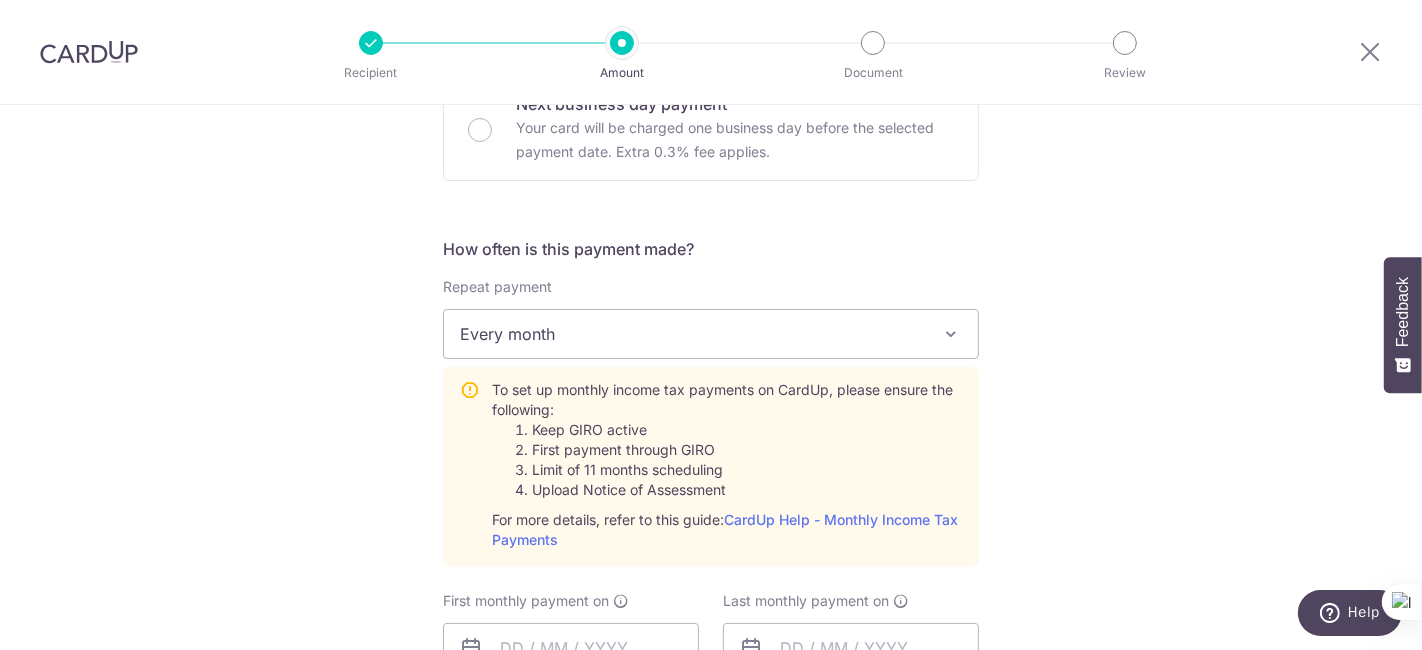 click on "Every month" at bounding box center [711, 334] 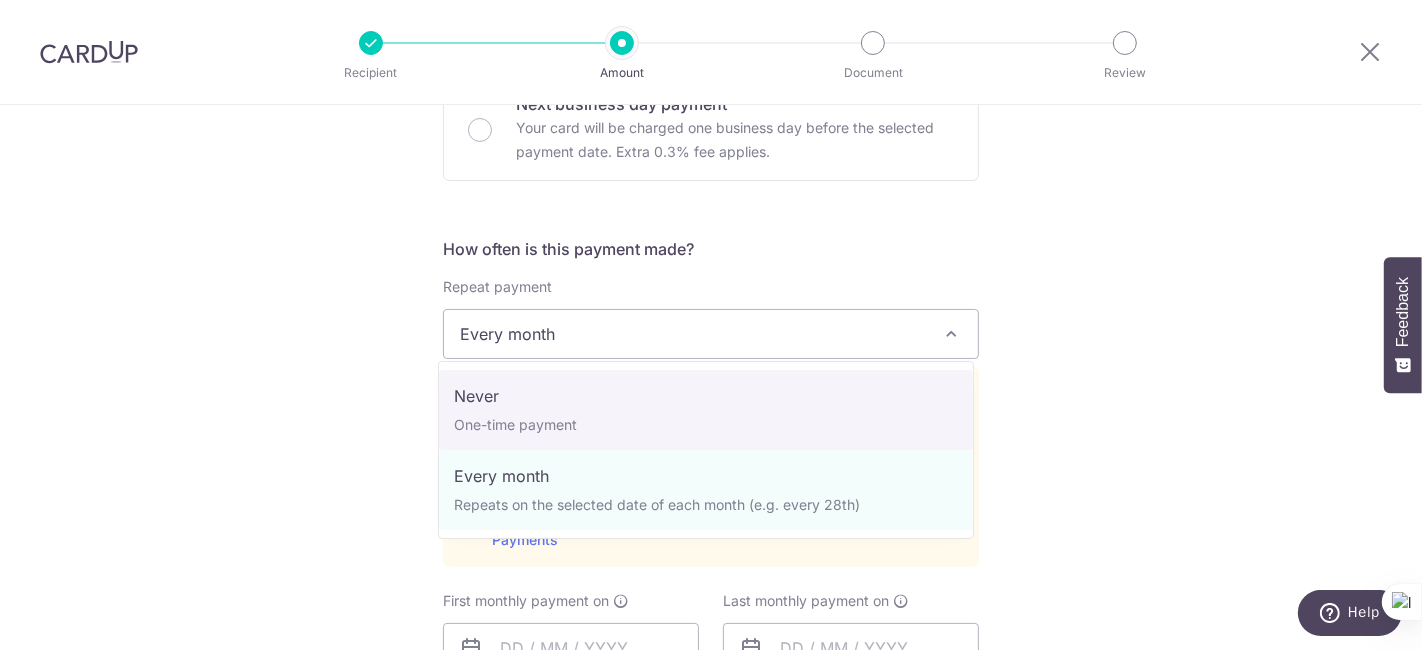select on "1" 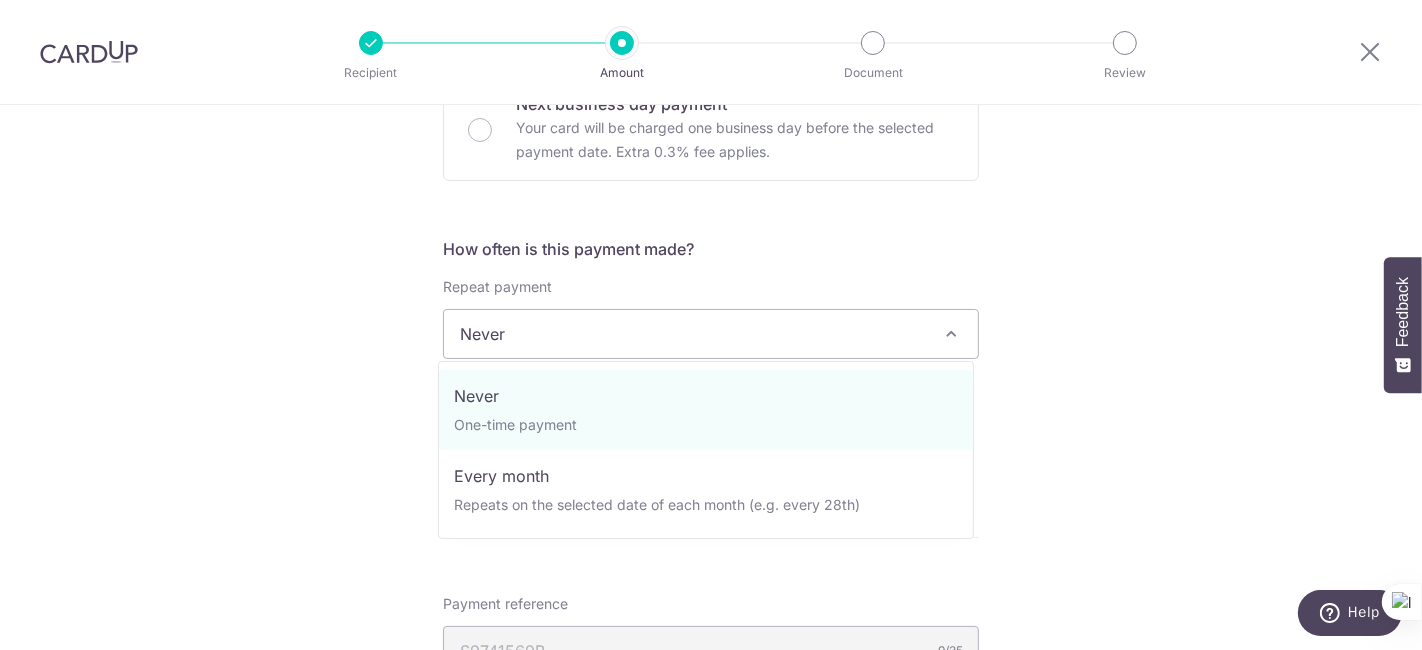 click on "Never" at bounding box center (711, 334) 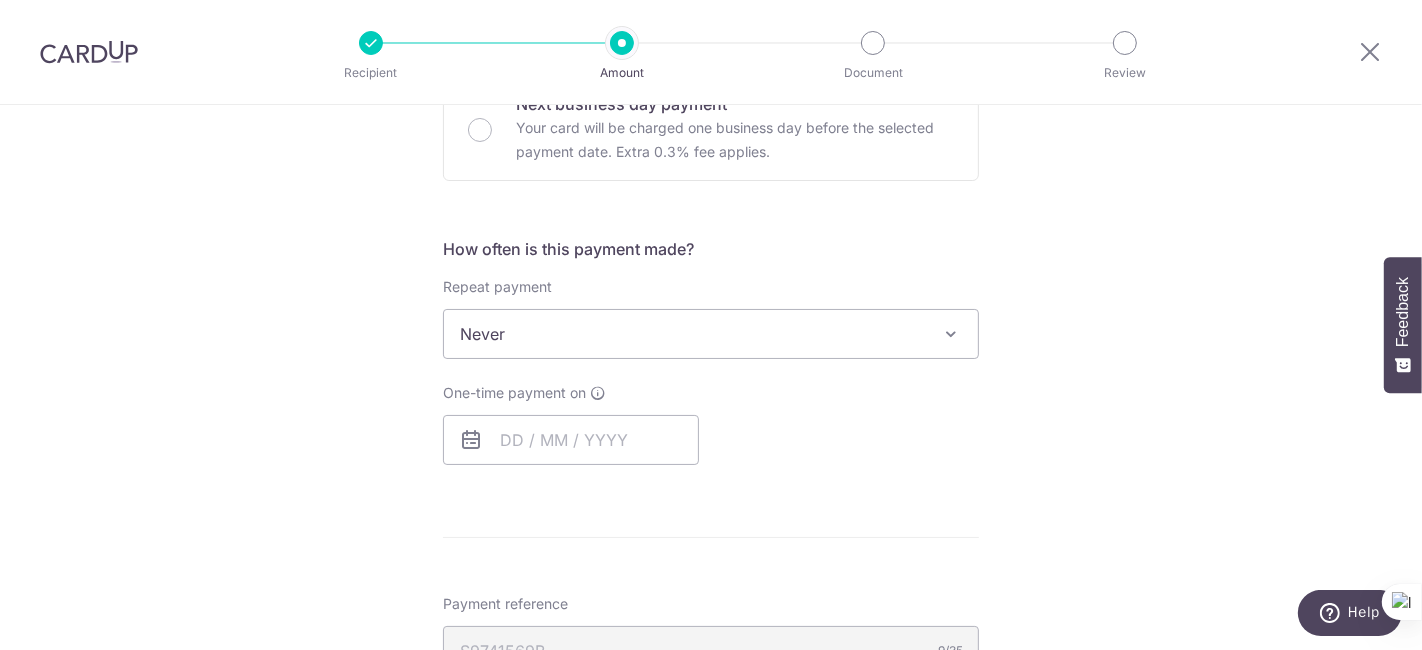 click on "How often is this payment made?" at bounding box center (711, 249) 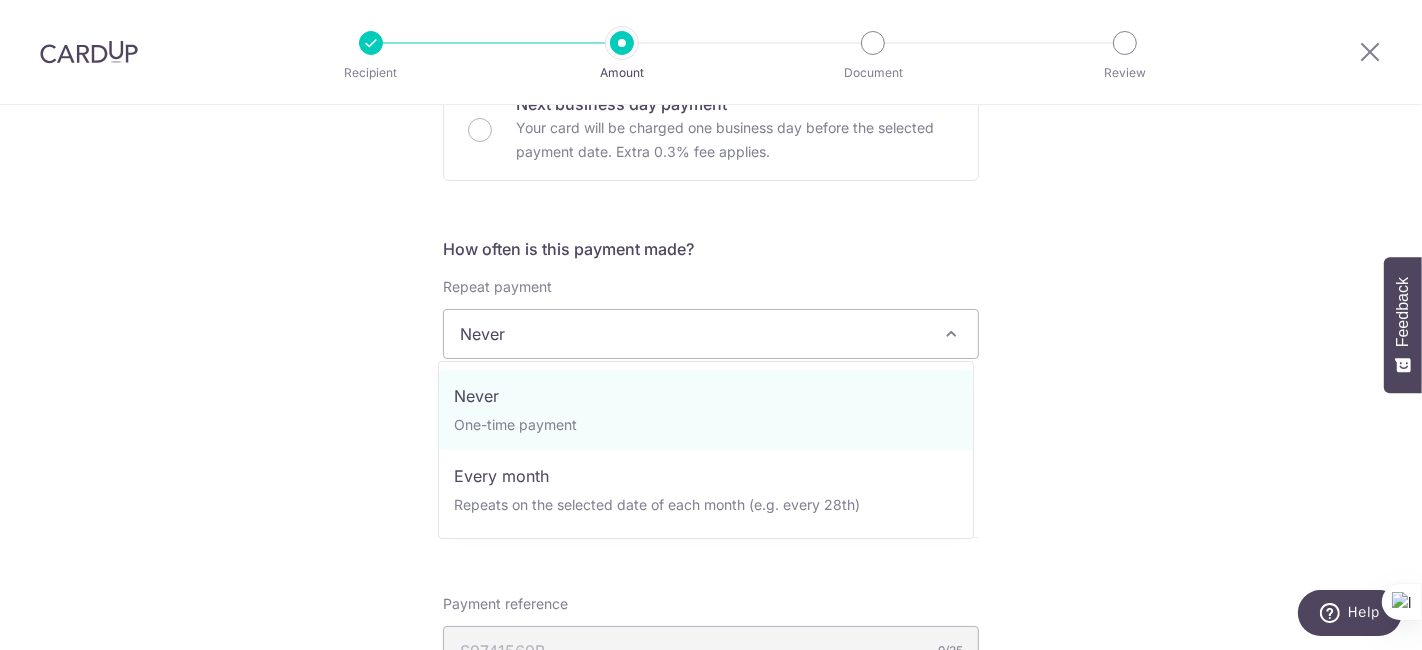 click on "Never" at bounding box center [711, 334] 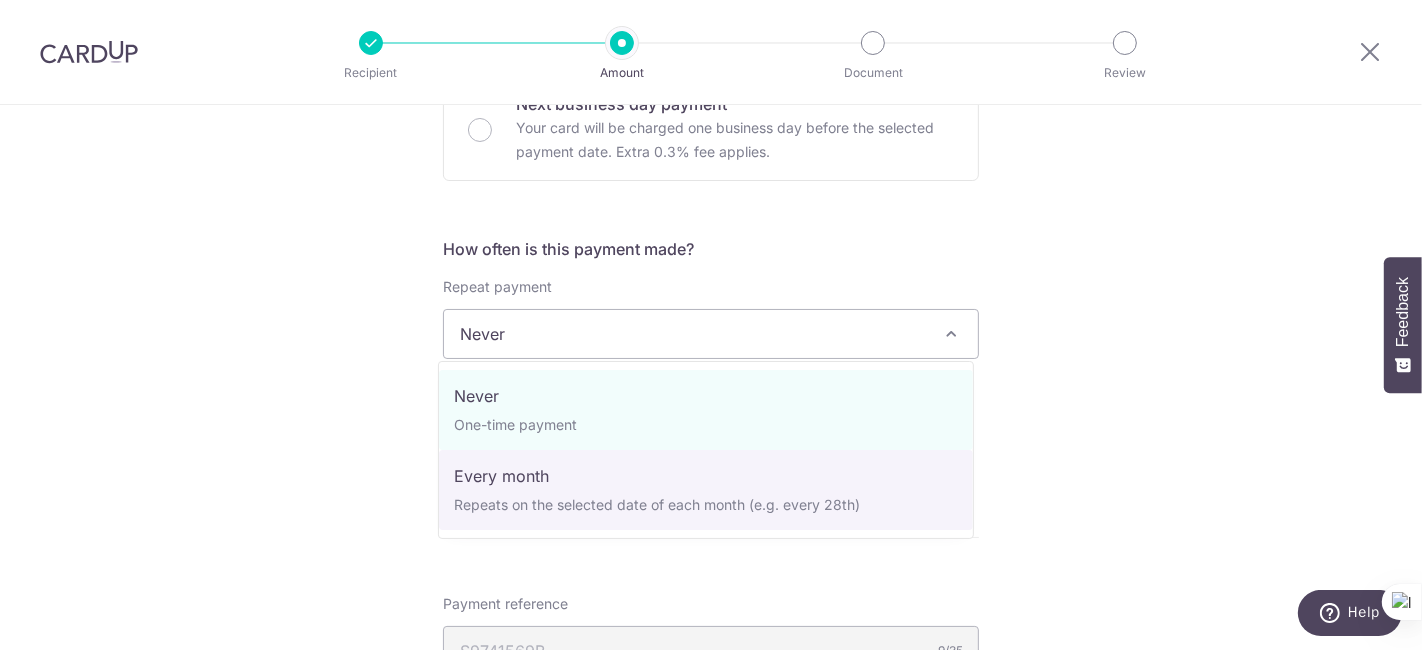 click on "Tell us more about your payment
Enter one-time or monthly payment amount
SGD
599.94
599.94
The  total tax payment amounts scheduled  should not exceed the outstanding balance in your latest Statement of Account.
Select Card
**** 1629
Add credit card
Your Cards
**** 1629
Secure 256-bit SSL
Text
New card details" at bounding box center (711, 329) 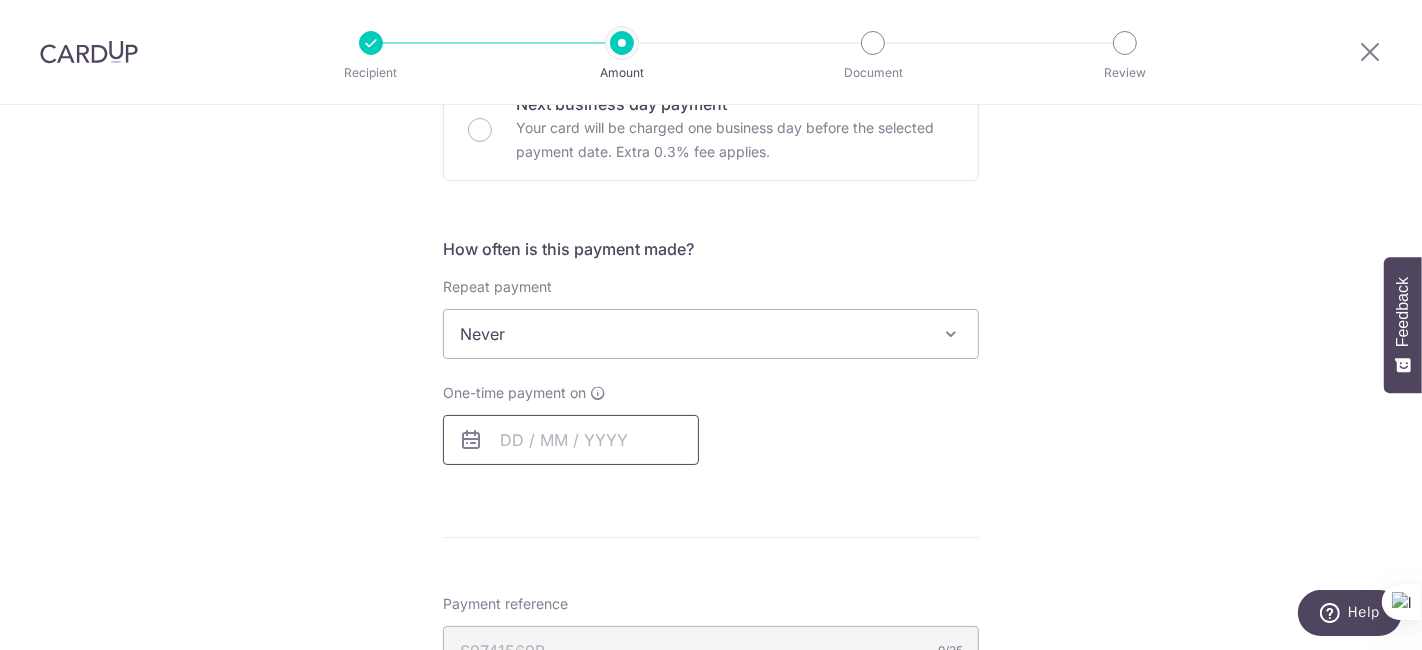 click at bounding box center [571, 440] 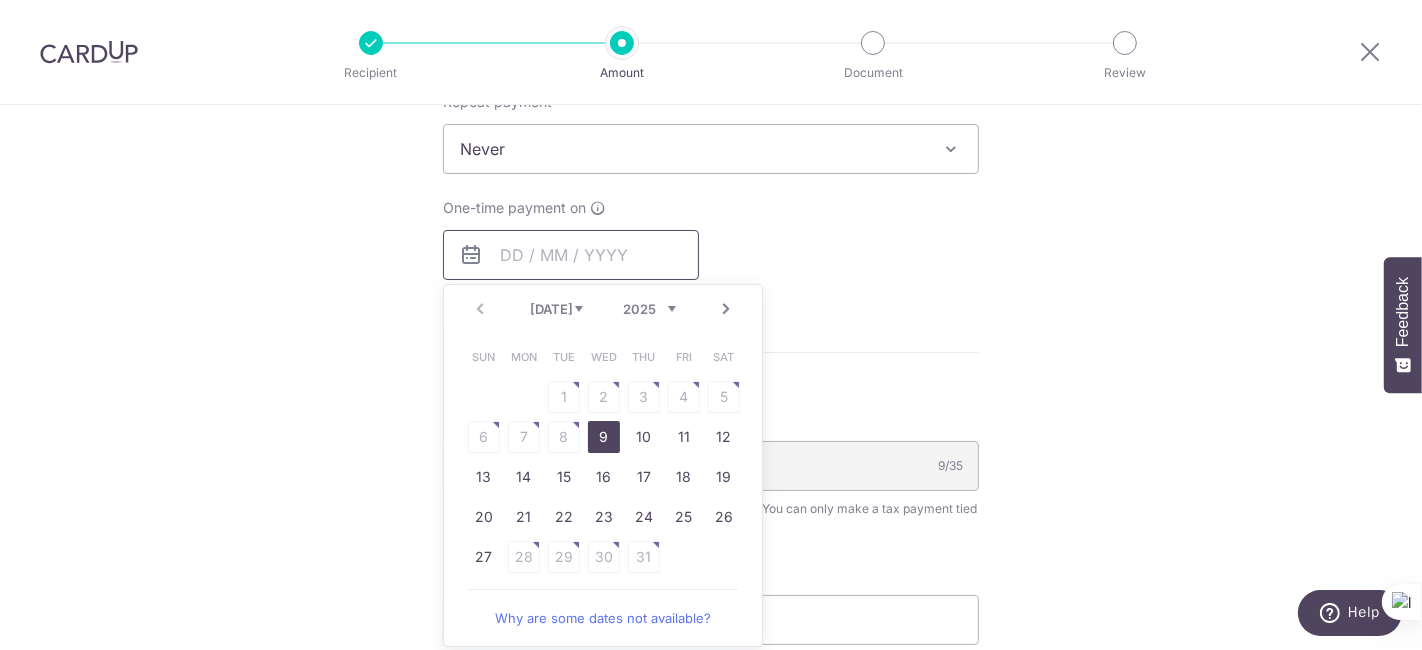 scroll, scrollTop: 888, scrollLeft: 0, axis: vertical 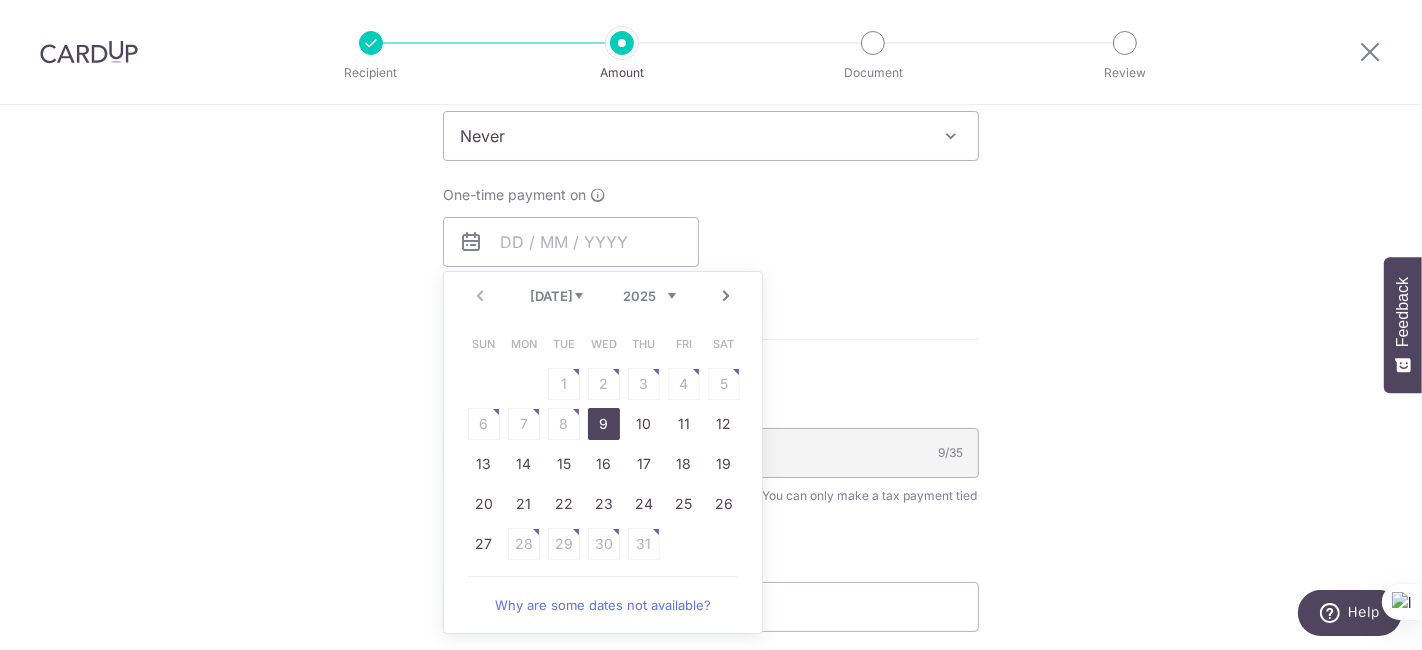 click on "9" at bounding box center [604, 424] 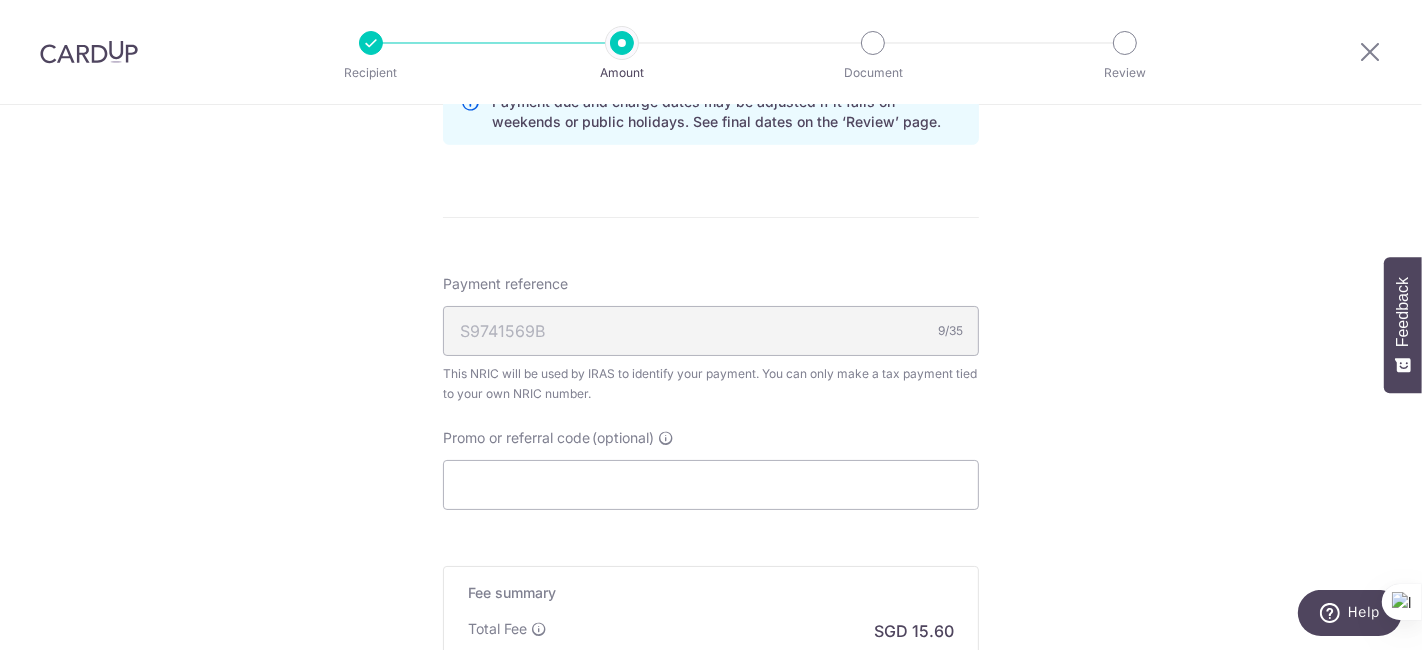 scroll, scrollTop: 1124, scrollLeft: 0, axis: vertical 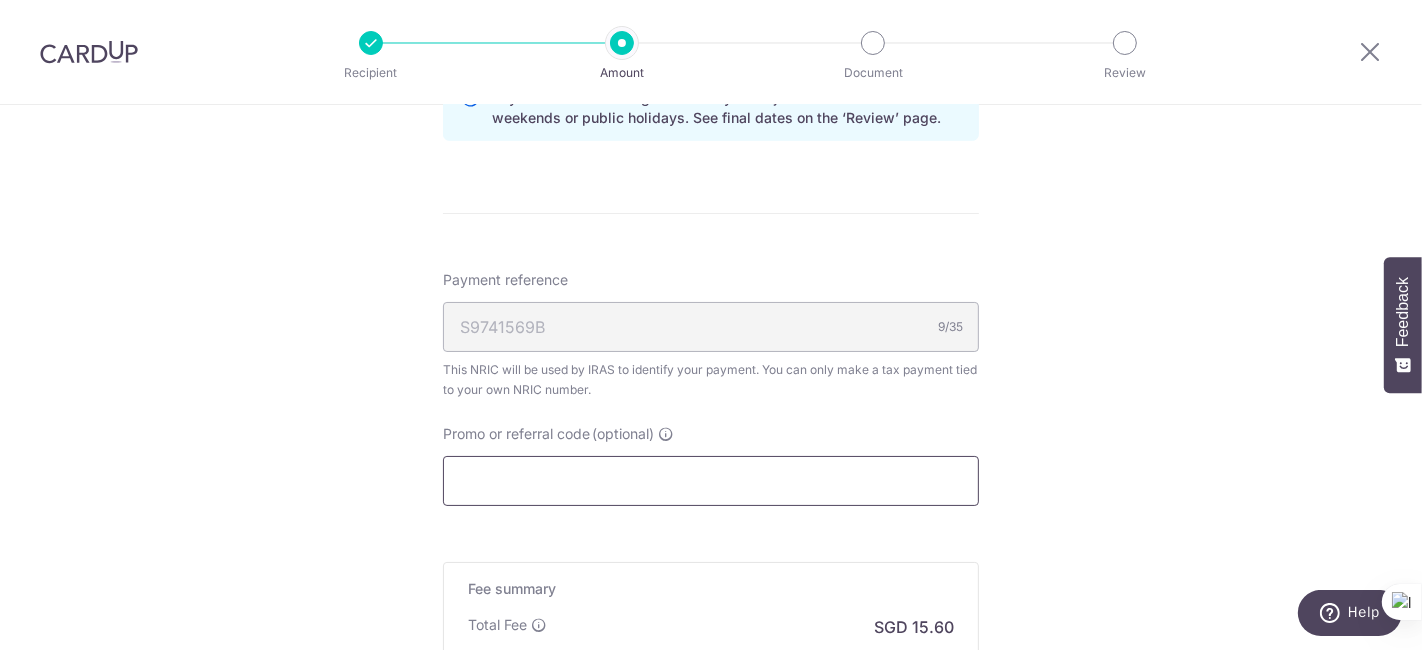 click on "Promo or referral code
(optional)" at bounding box center (711, 481) 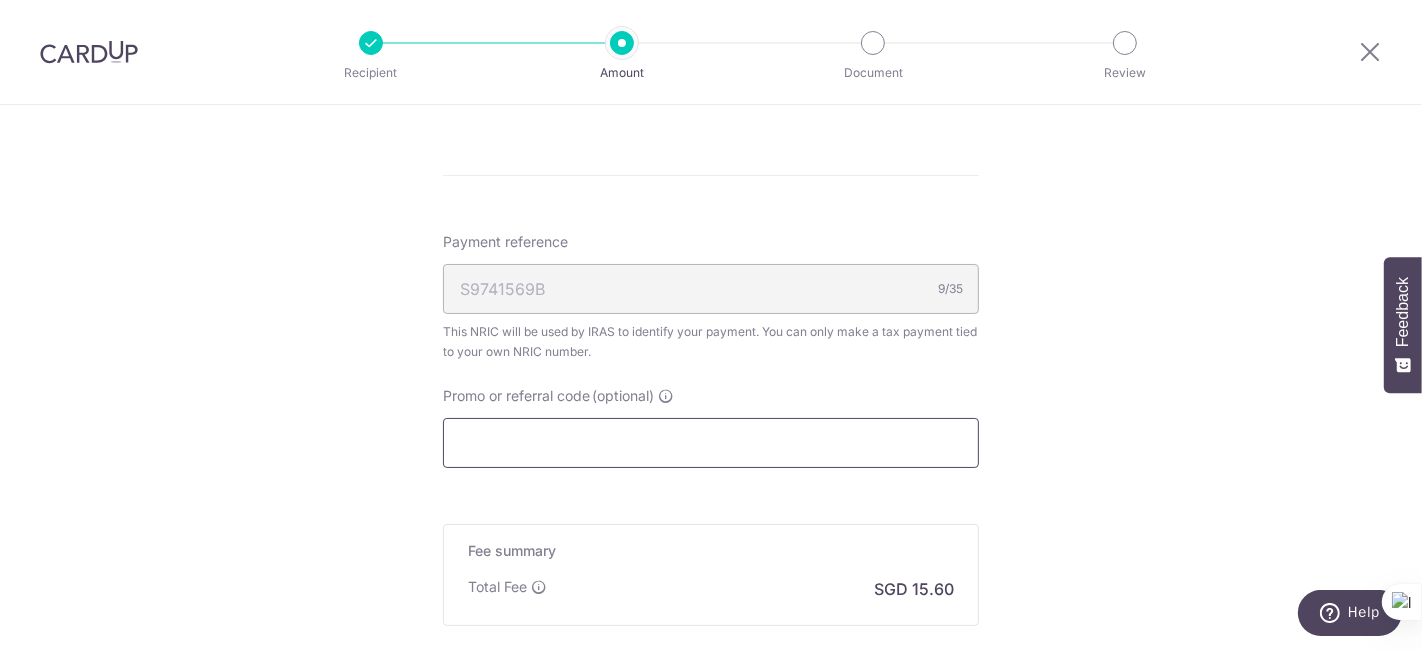 scroll, scrollTop: 1212, scrollLeft: 0, axis: vertical 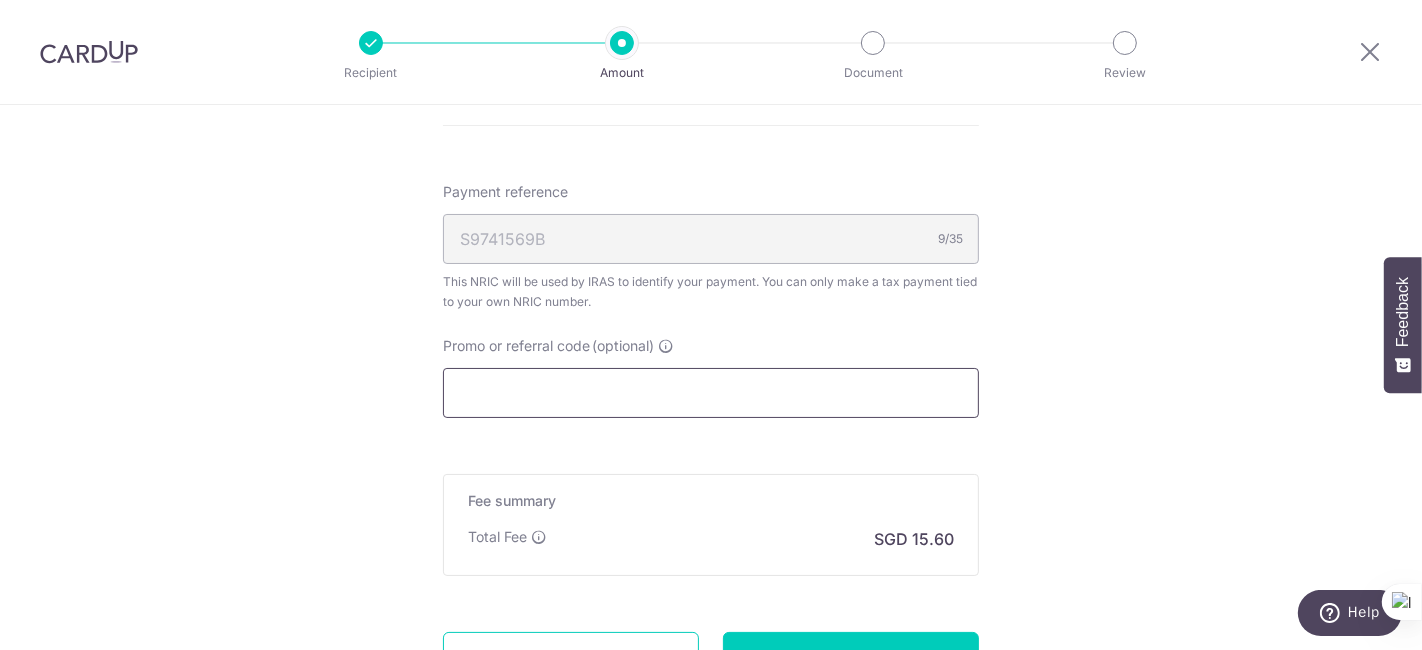 paste on "1,199.87" 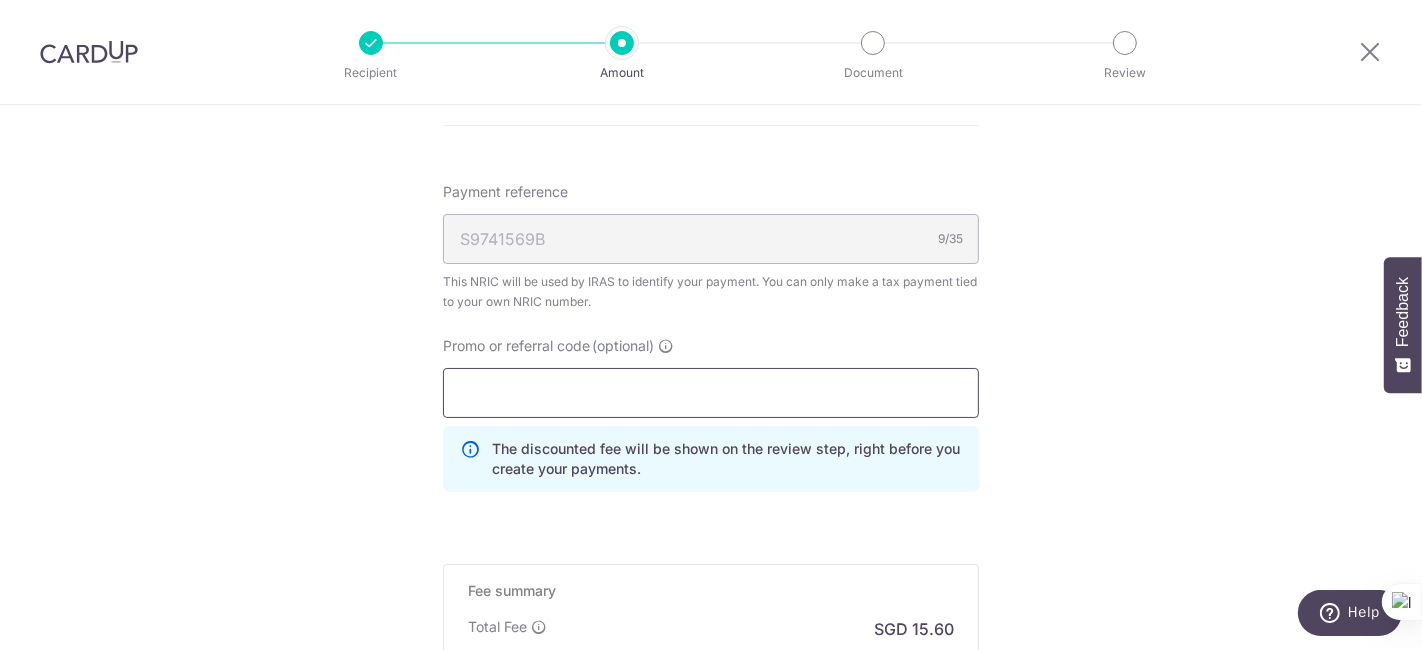 paste on "VTAX25ONE" 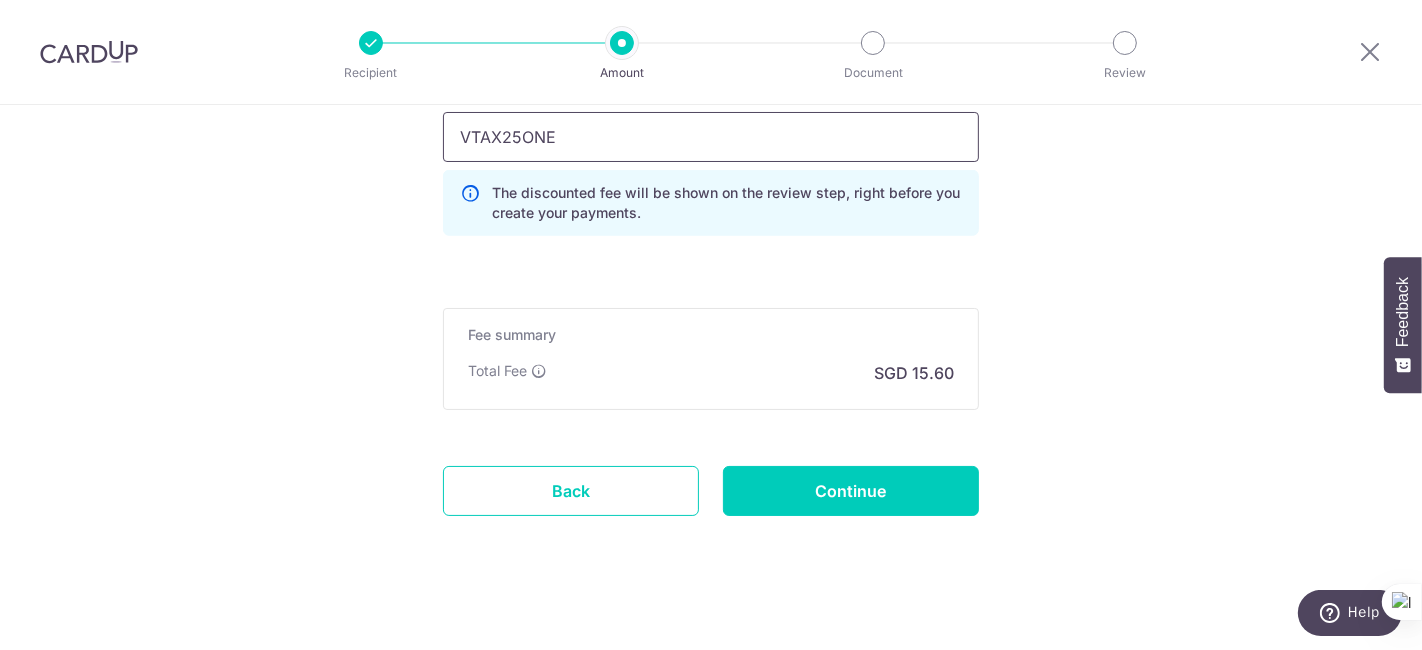 scroll, scrollTop: 1470, scrollLeft: 0, axis: vertical 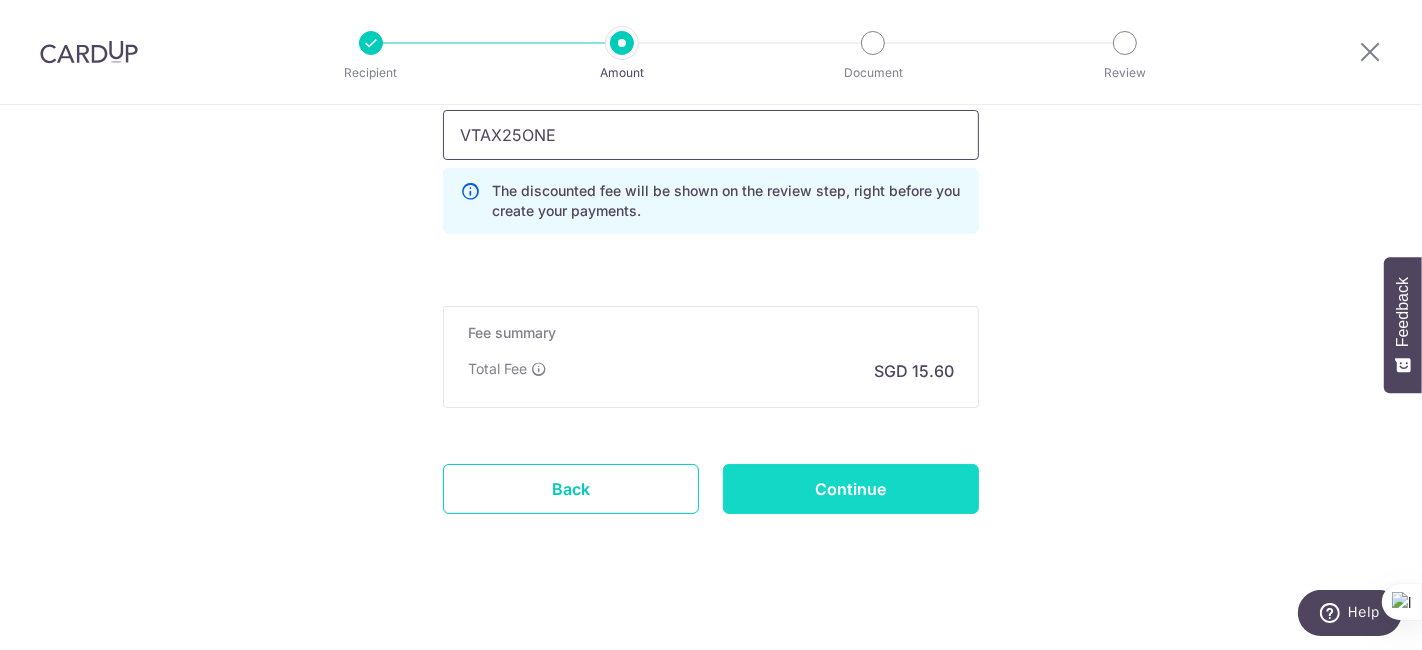 type on "VTAX25ONE" 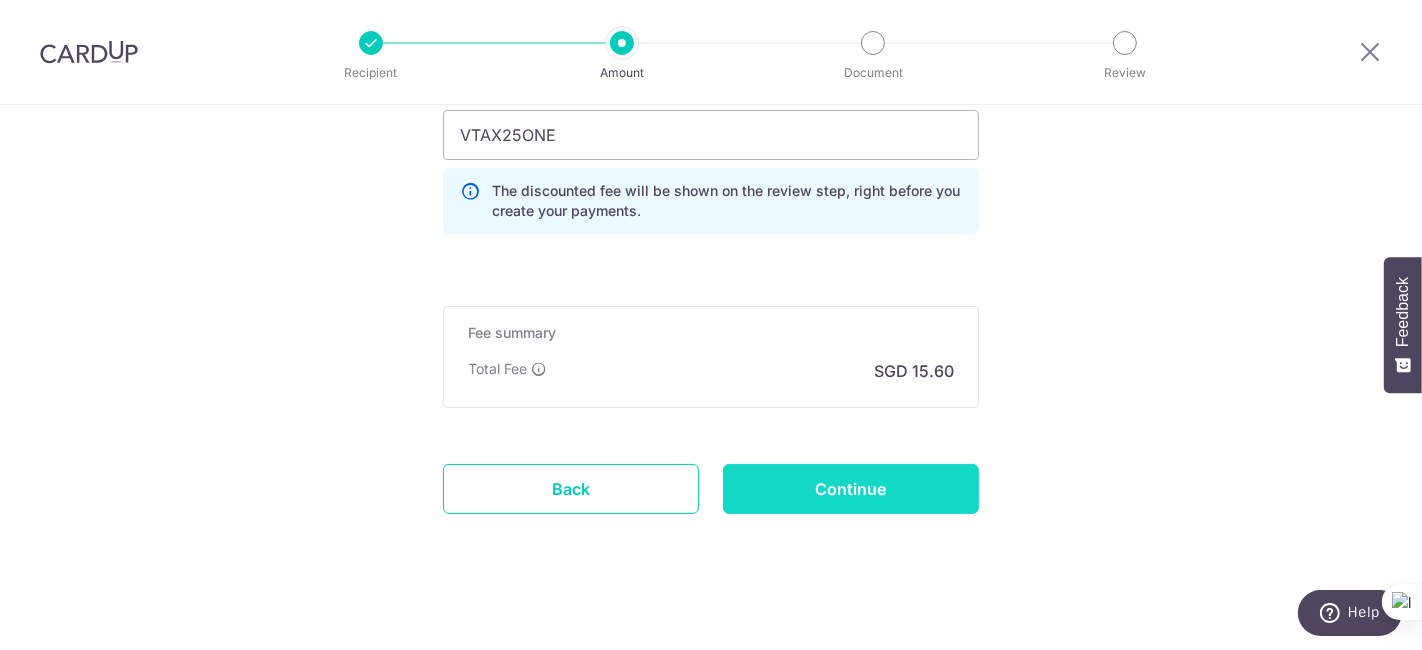 click on "Continue" at bounding box center (851, 489) 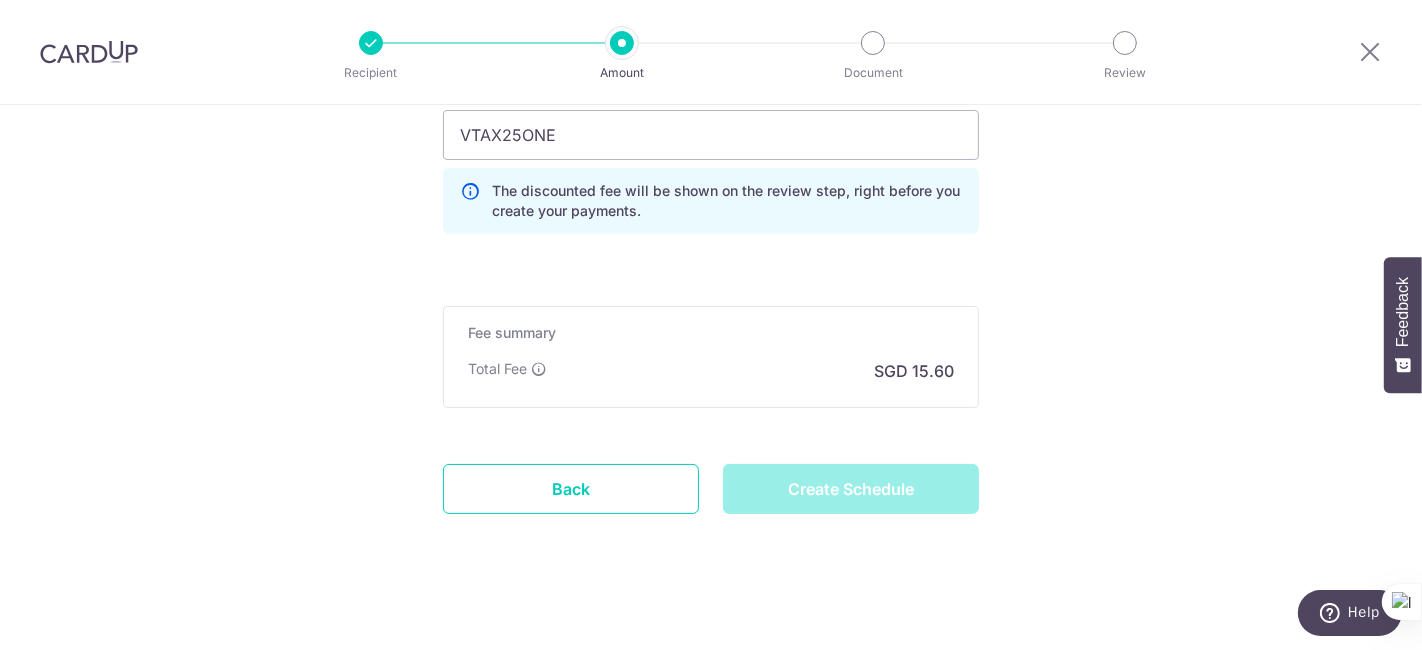 scroll, scrollTop: 1479, scrollLeft: 0, axis: vertical 